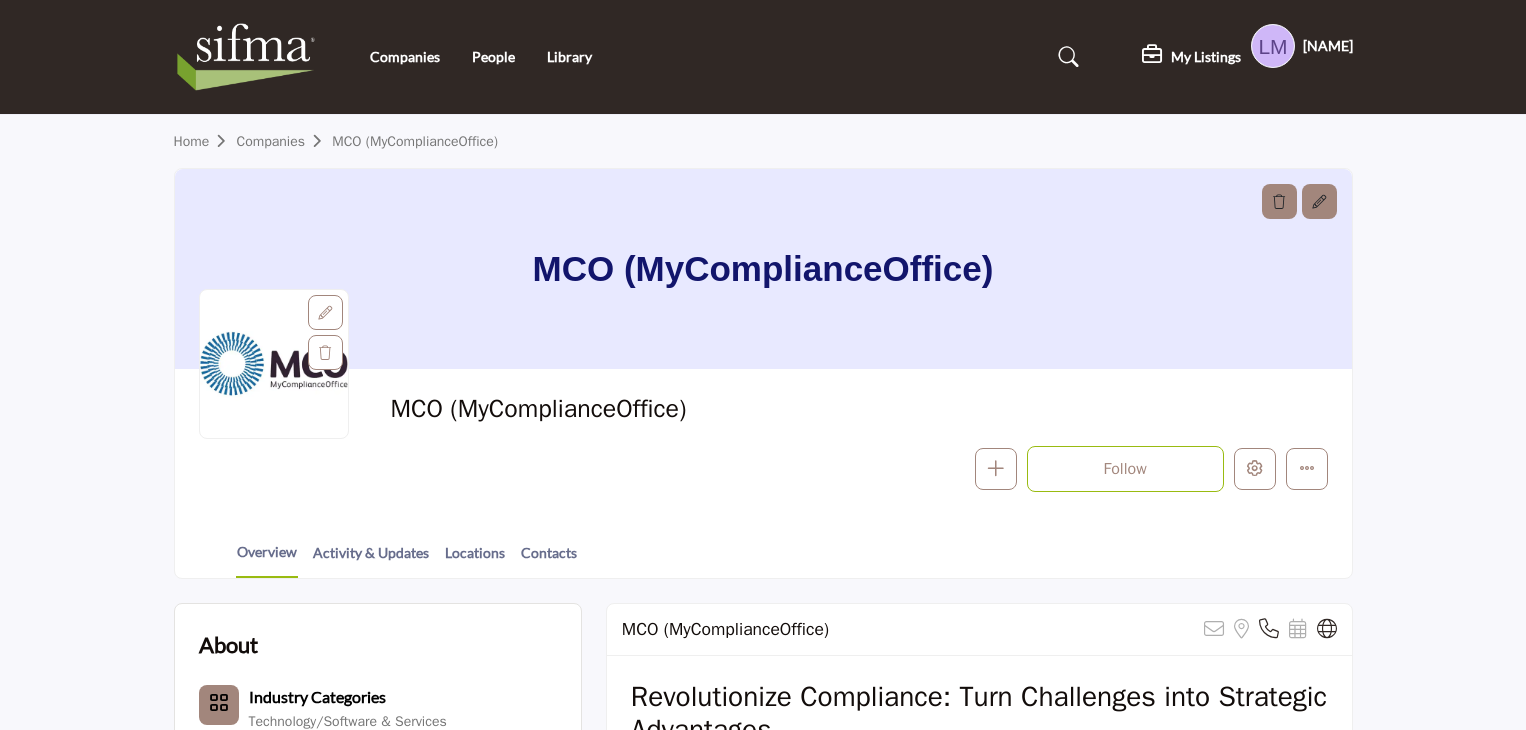 scroll, scrollTop: 0, scrollLeft: 0, axis: both 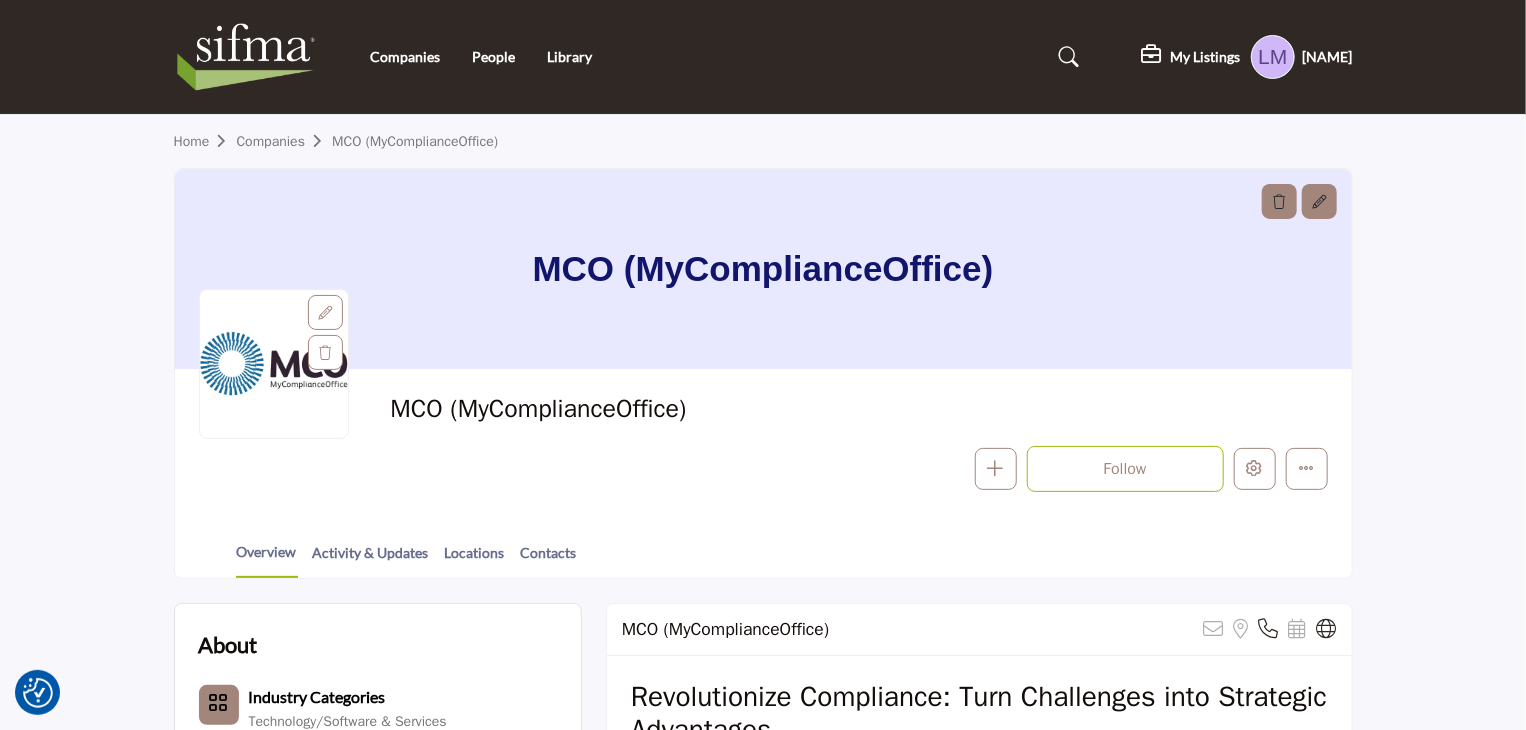 click at bounding box center (1069, 57) 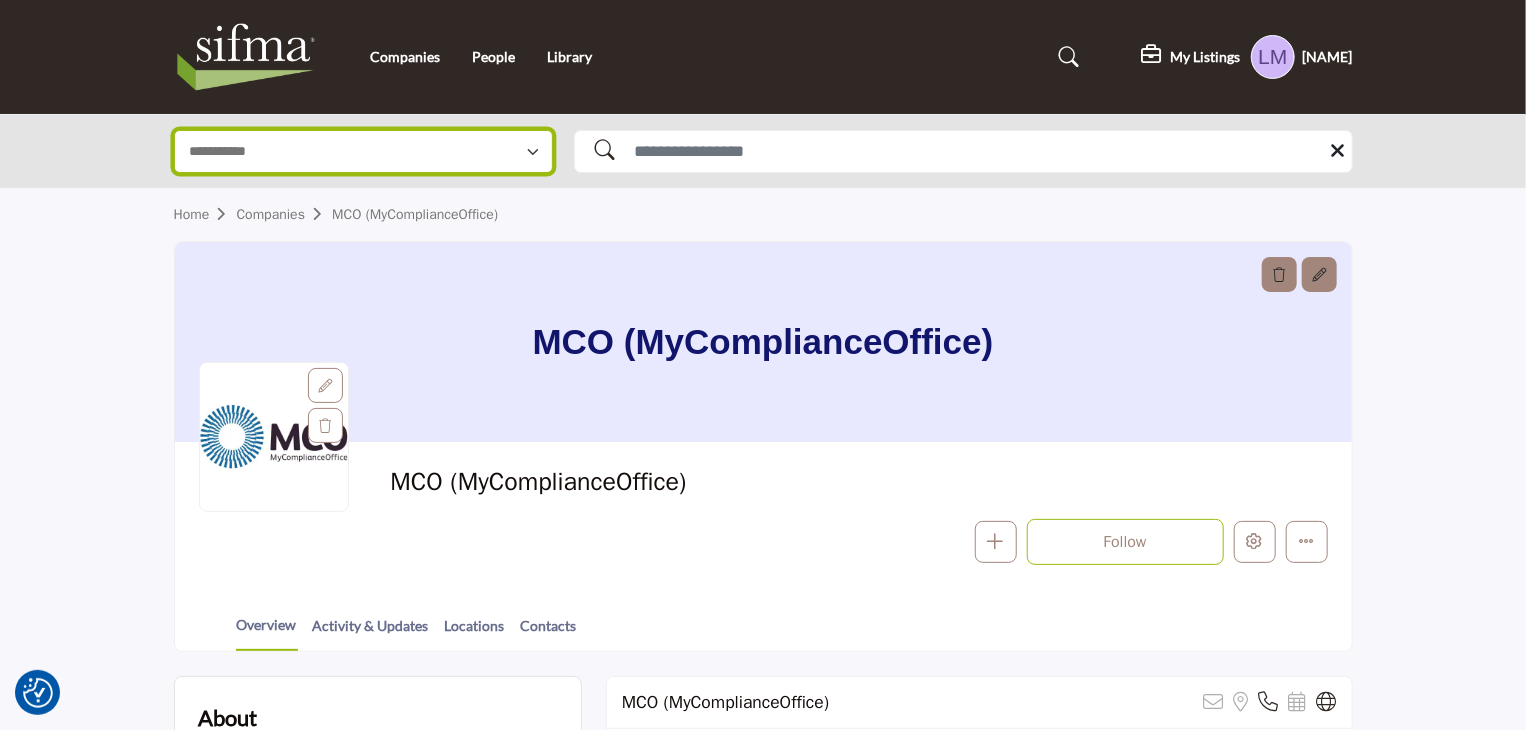click on "**********" at bounding box center (363, 151) 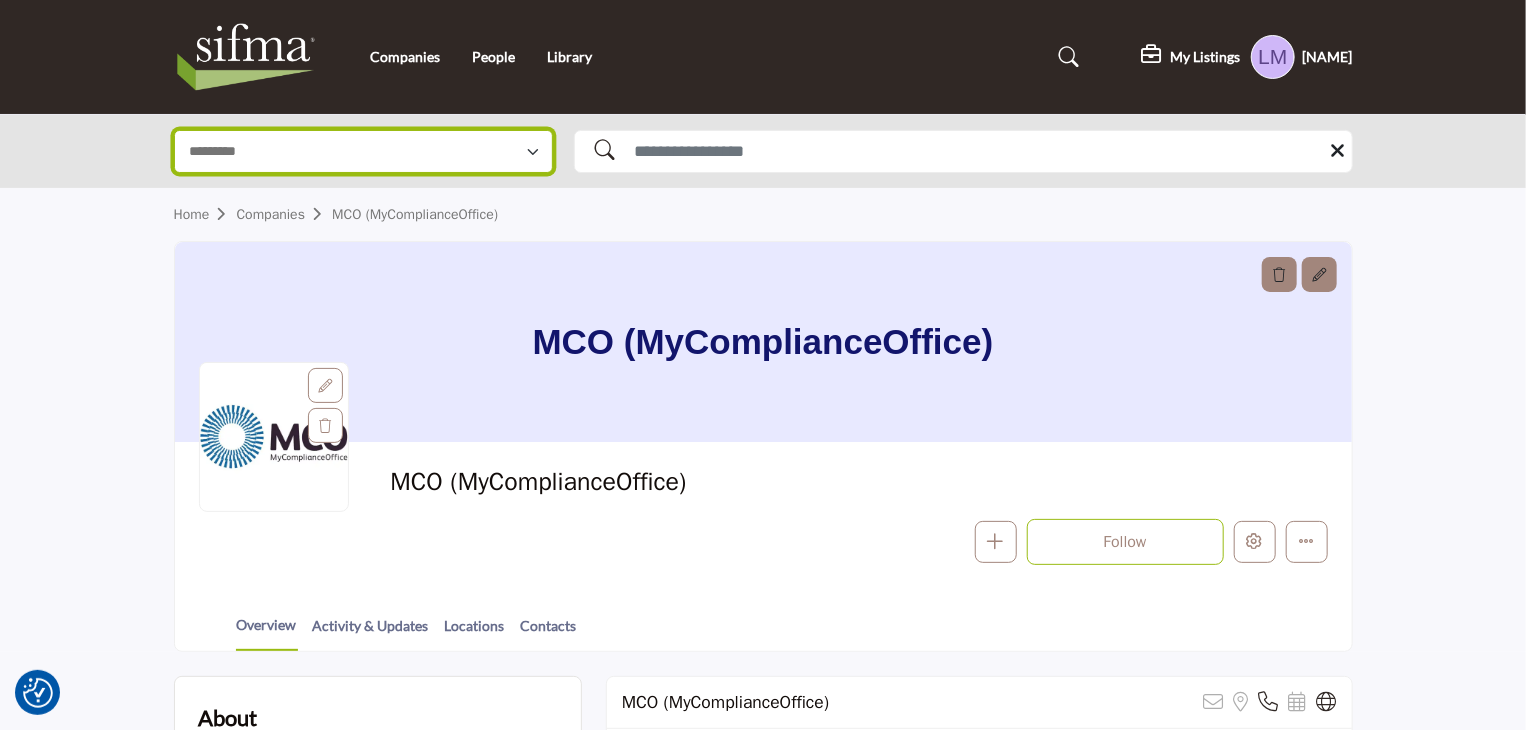 click on "**********" at bounding box center [363, 151] 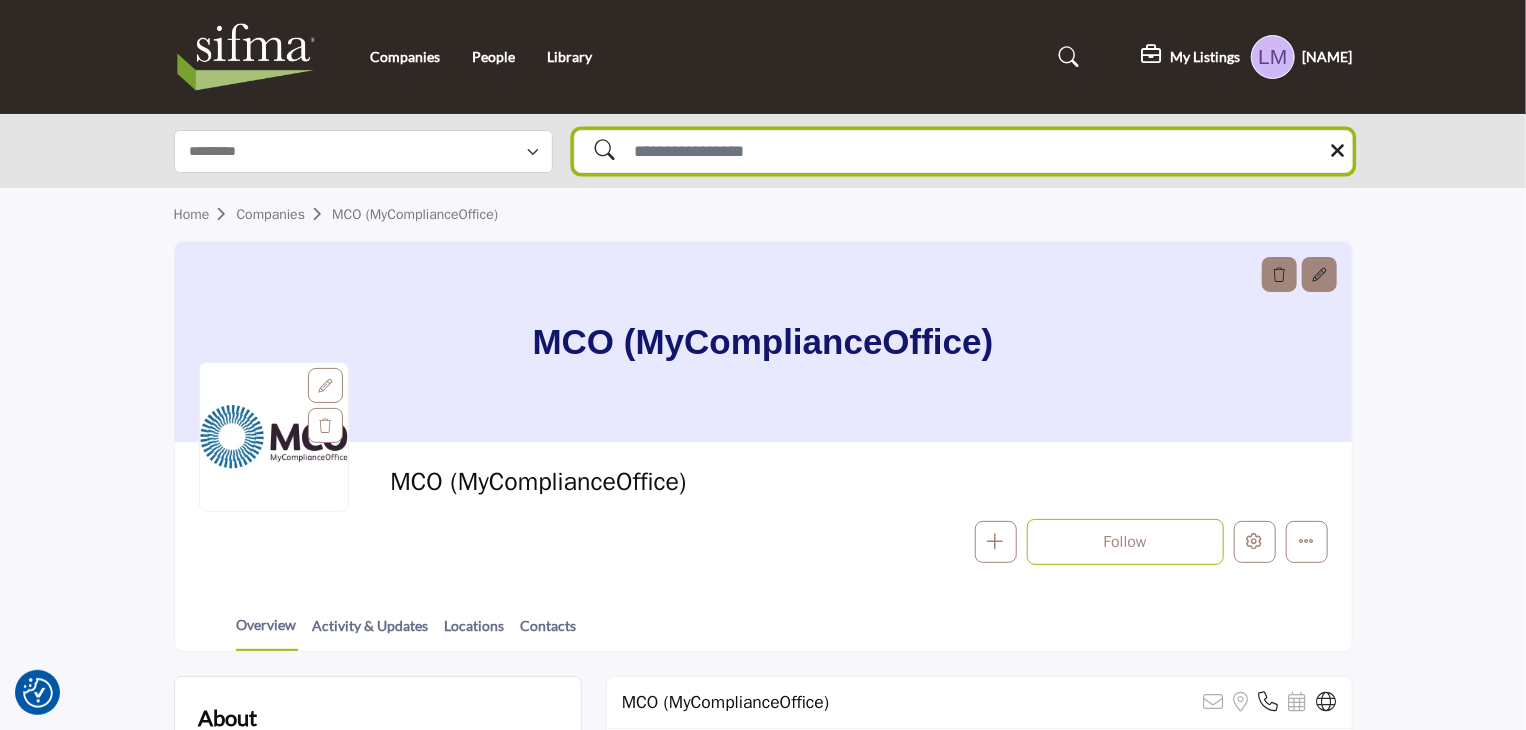click at bounding box center [963, 151] 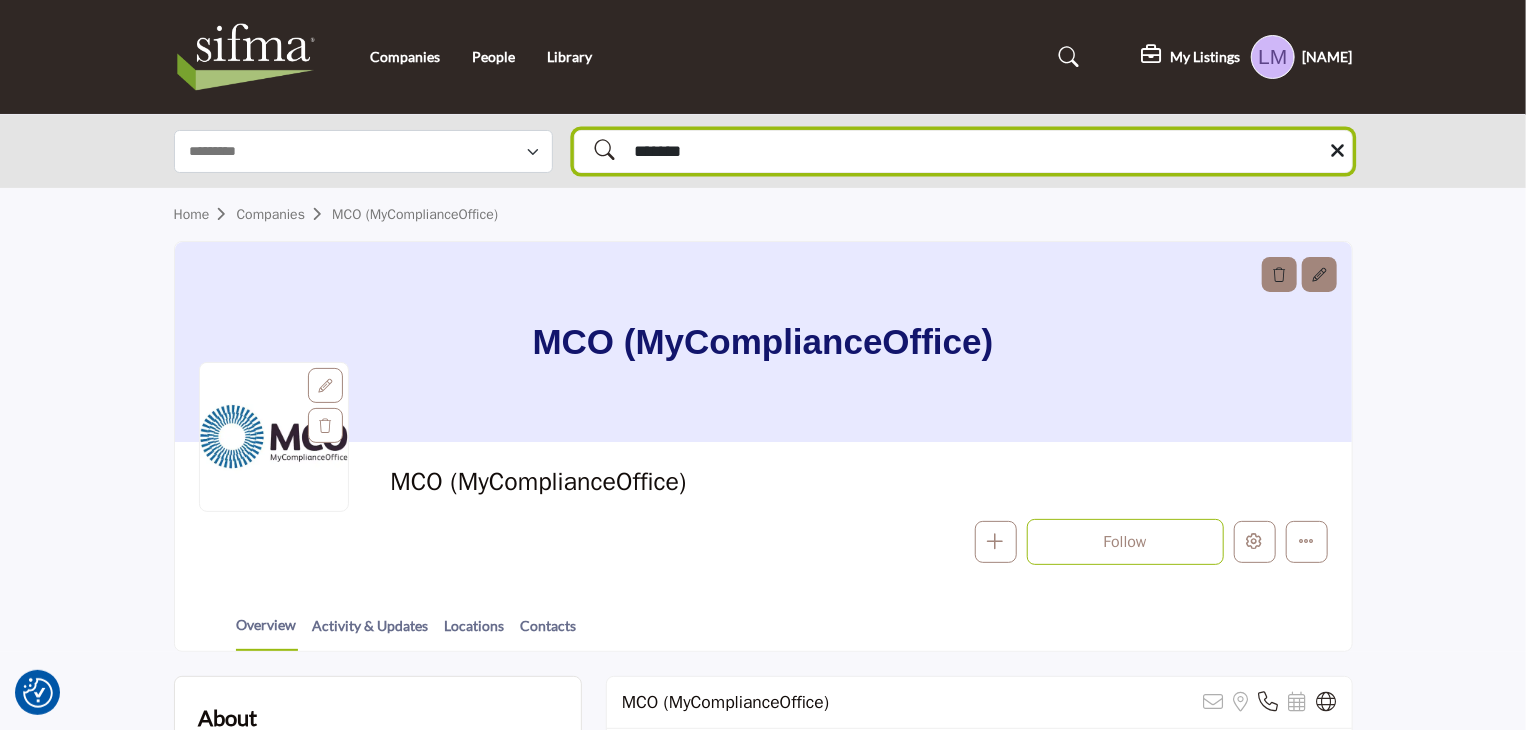 type on "*******" 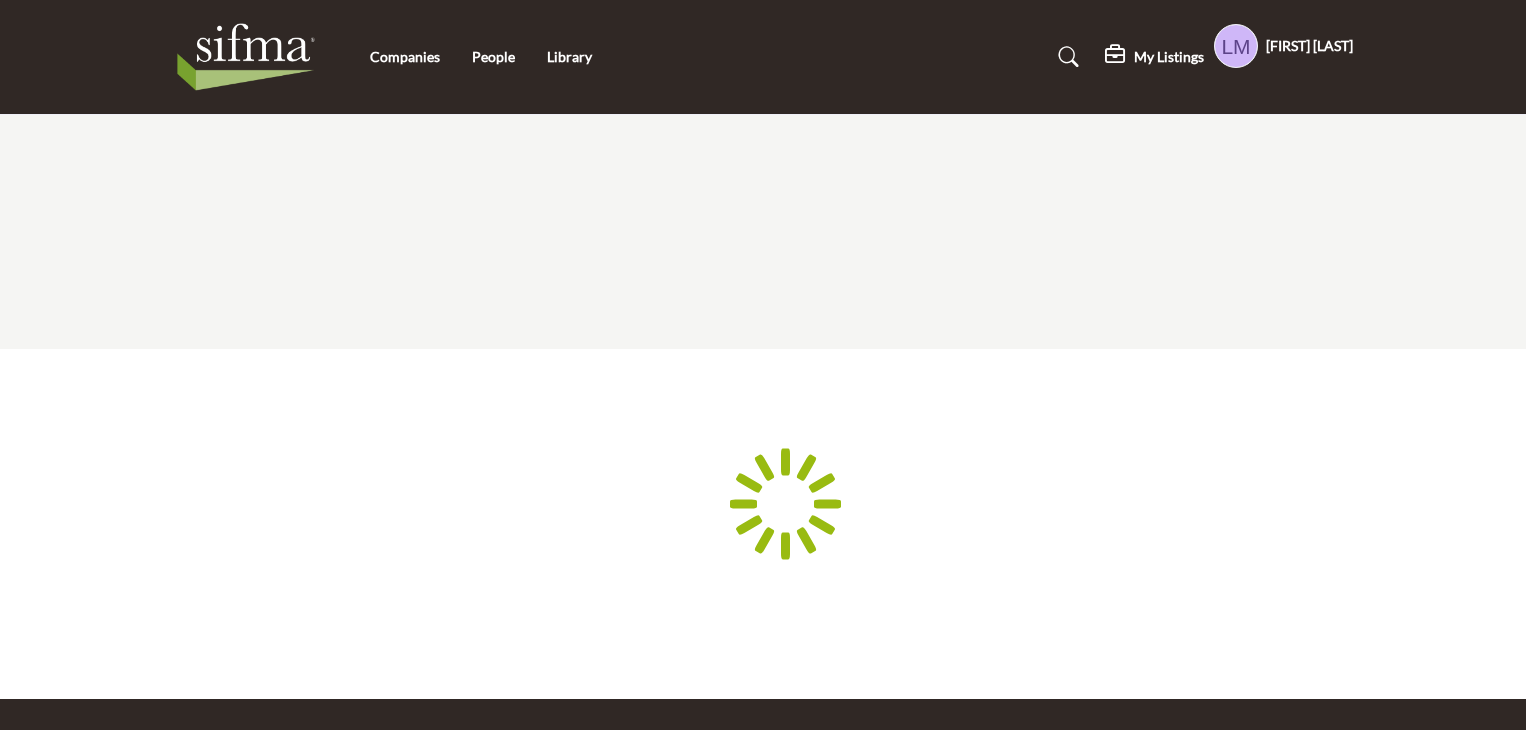 scroll, scrollTop: 0, scrollLeft: 0, axis: both 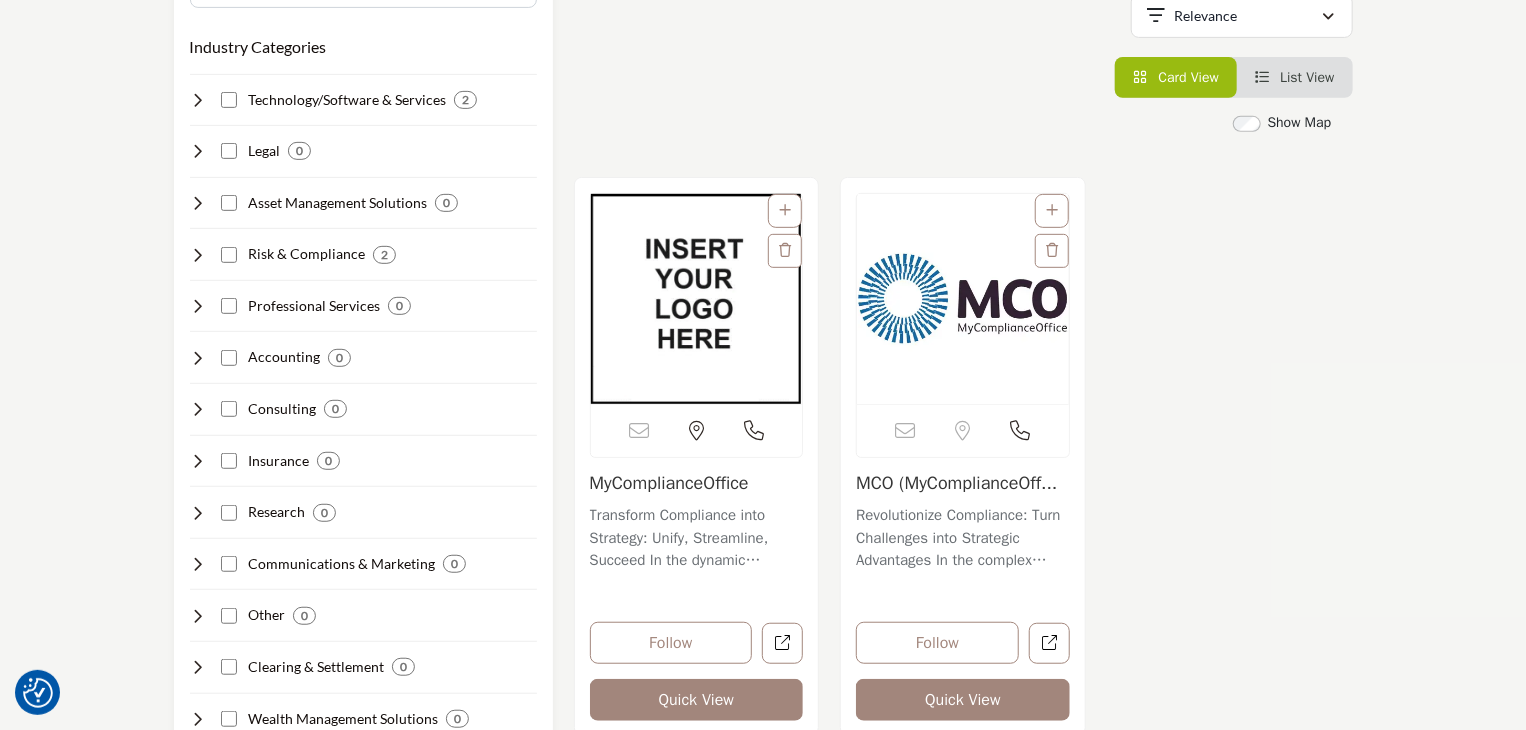 click at bounding box center (697, 299) 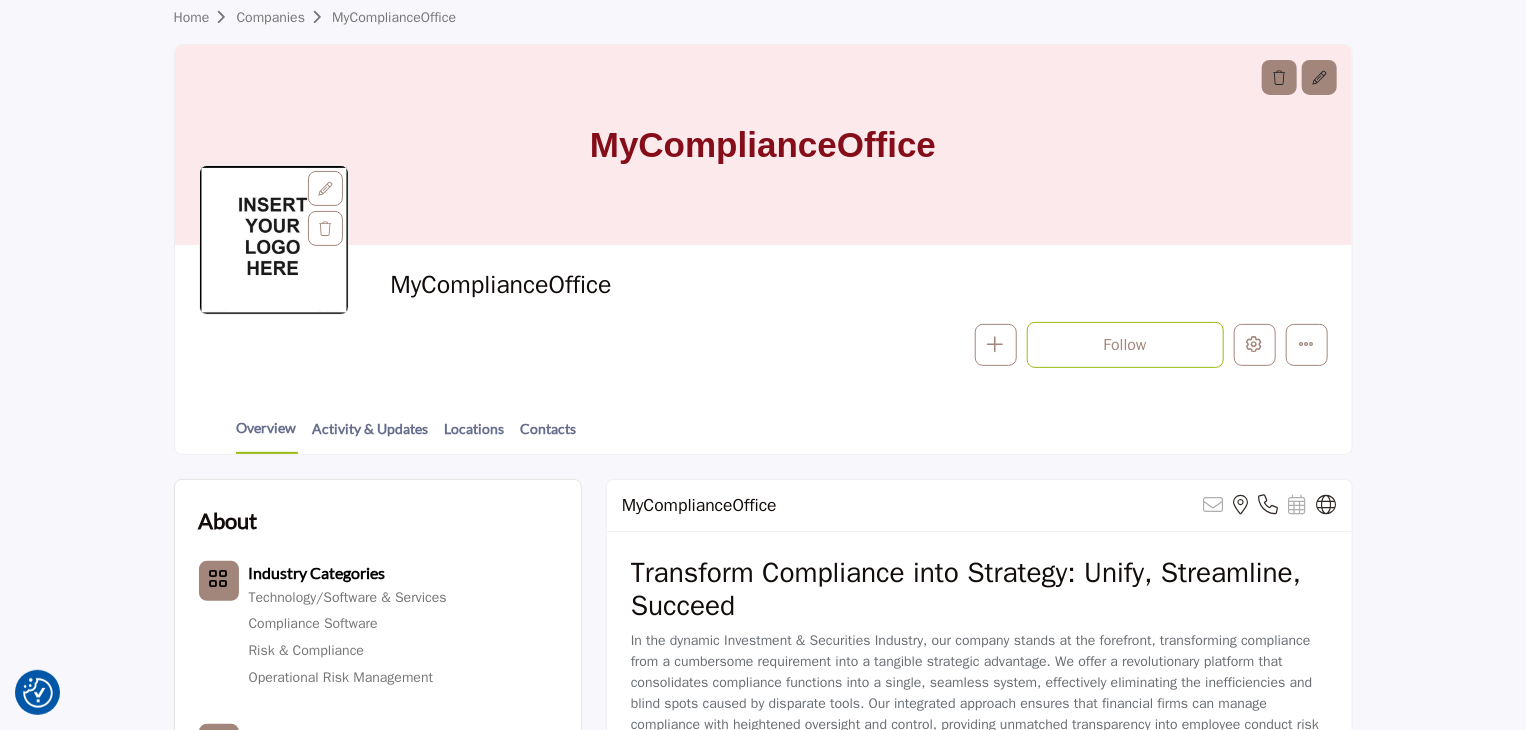 scroll, scrollTop: 0, scrollLeft: 0, axis: both 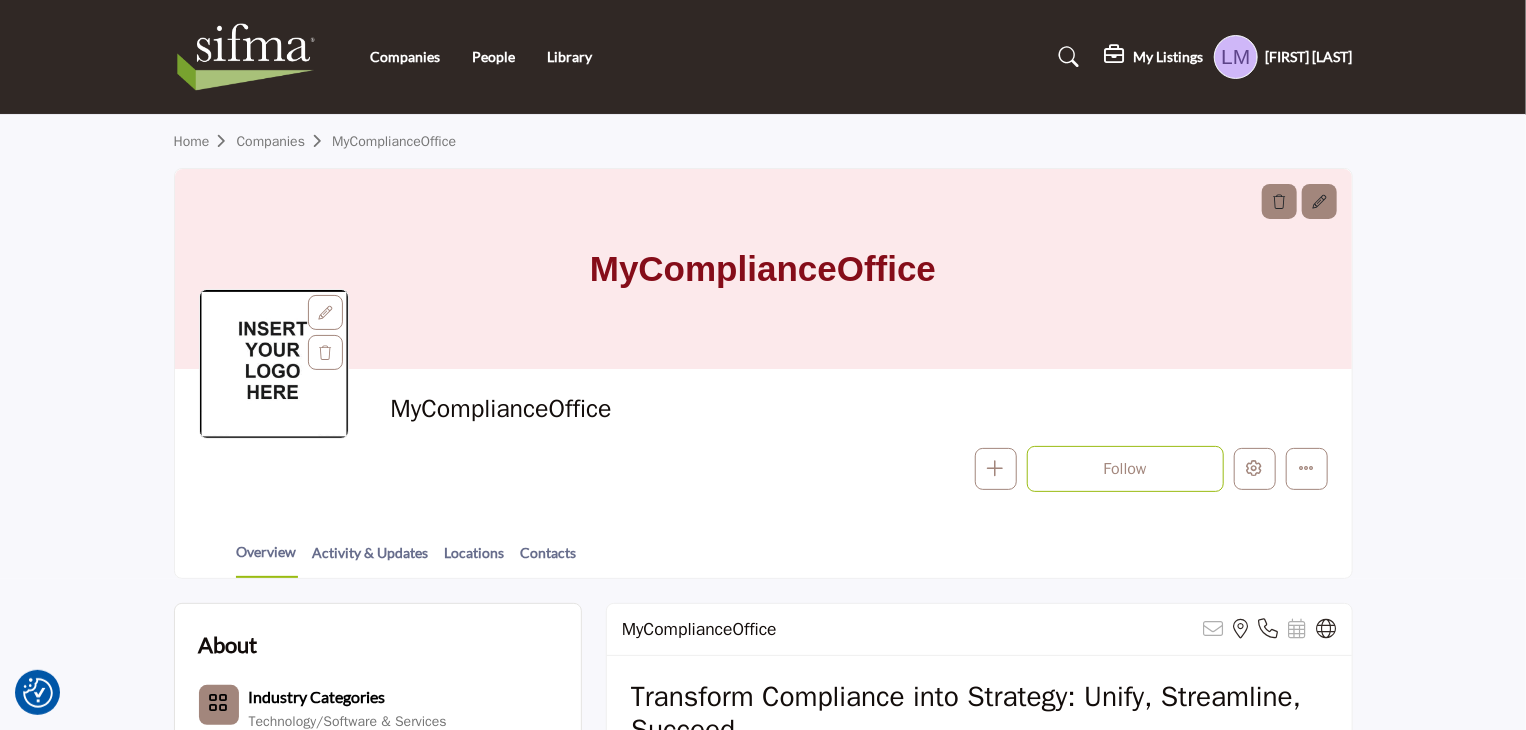 click at bounding box center [1236, 57] 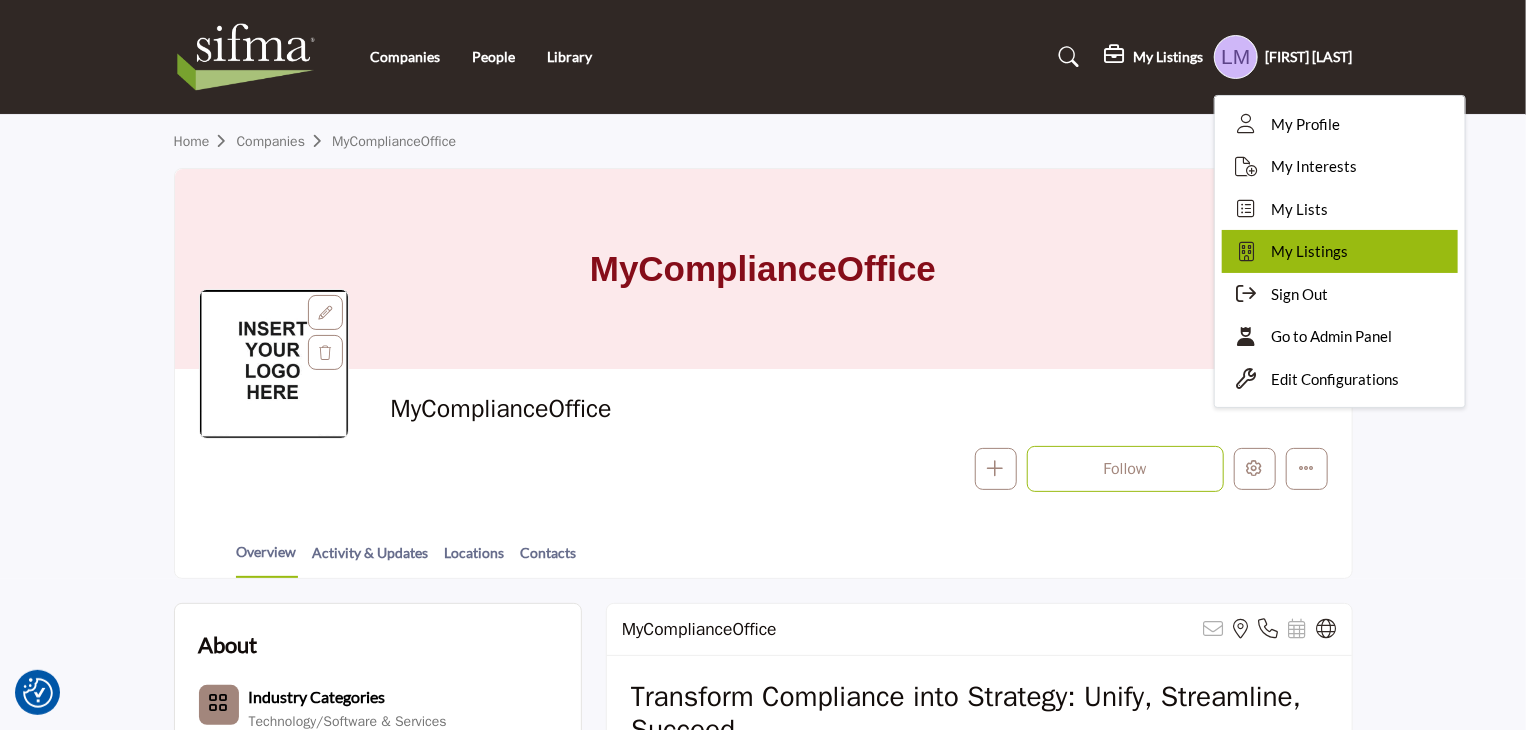 click on "My Listings" at bounding box center (1310, 251) 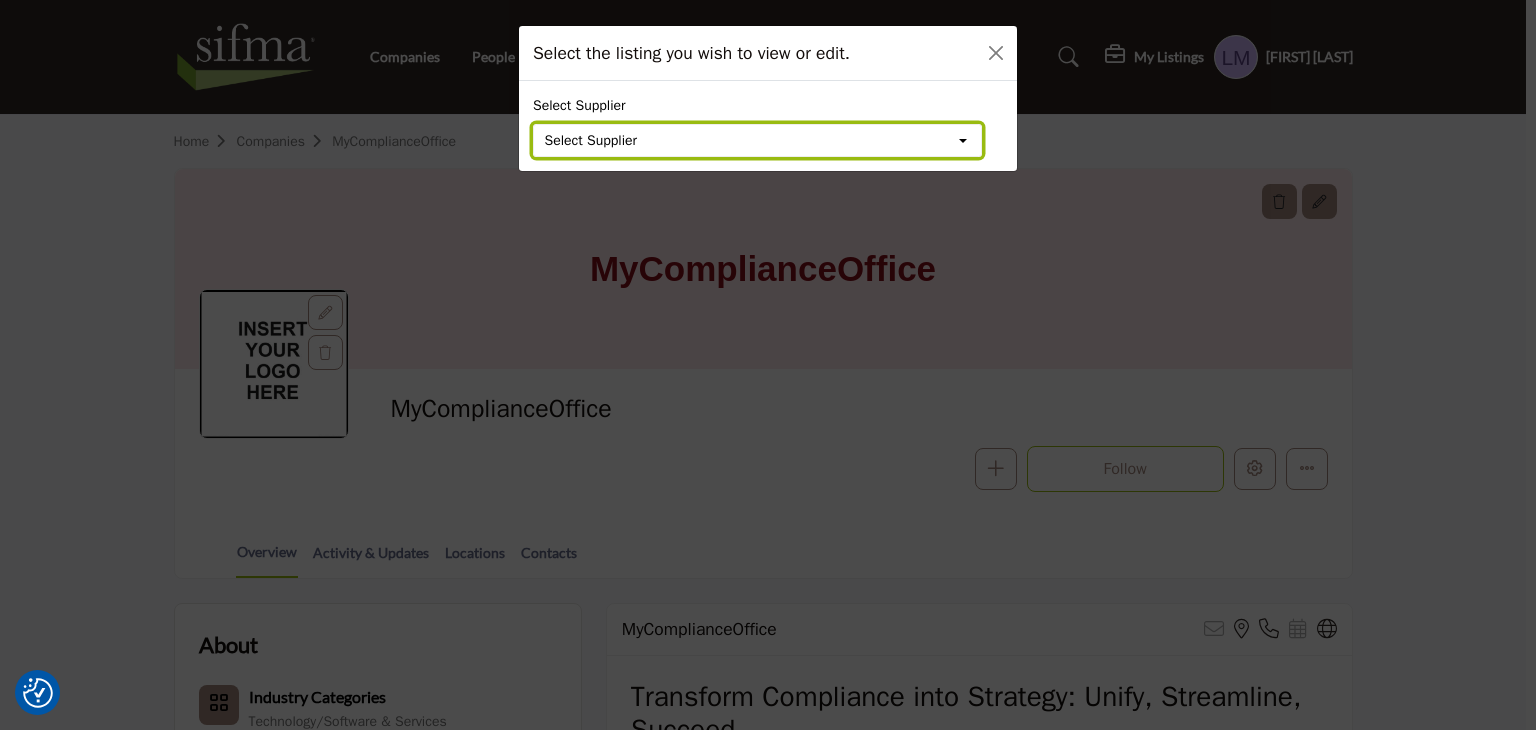 click on "Select Supplier" at bounding box center (757, 141) 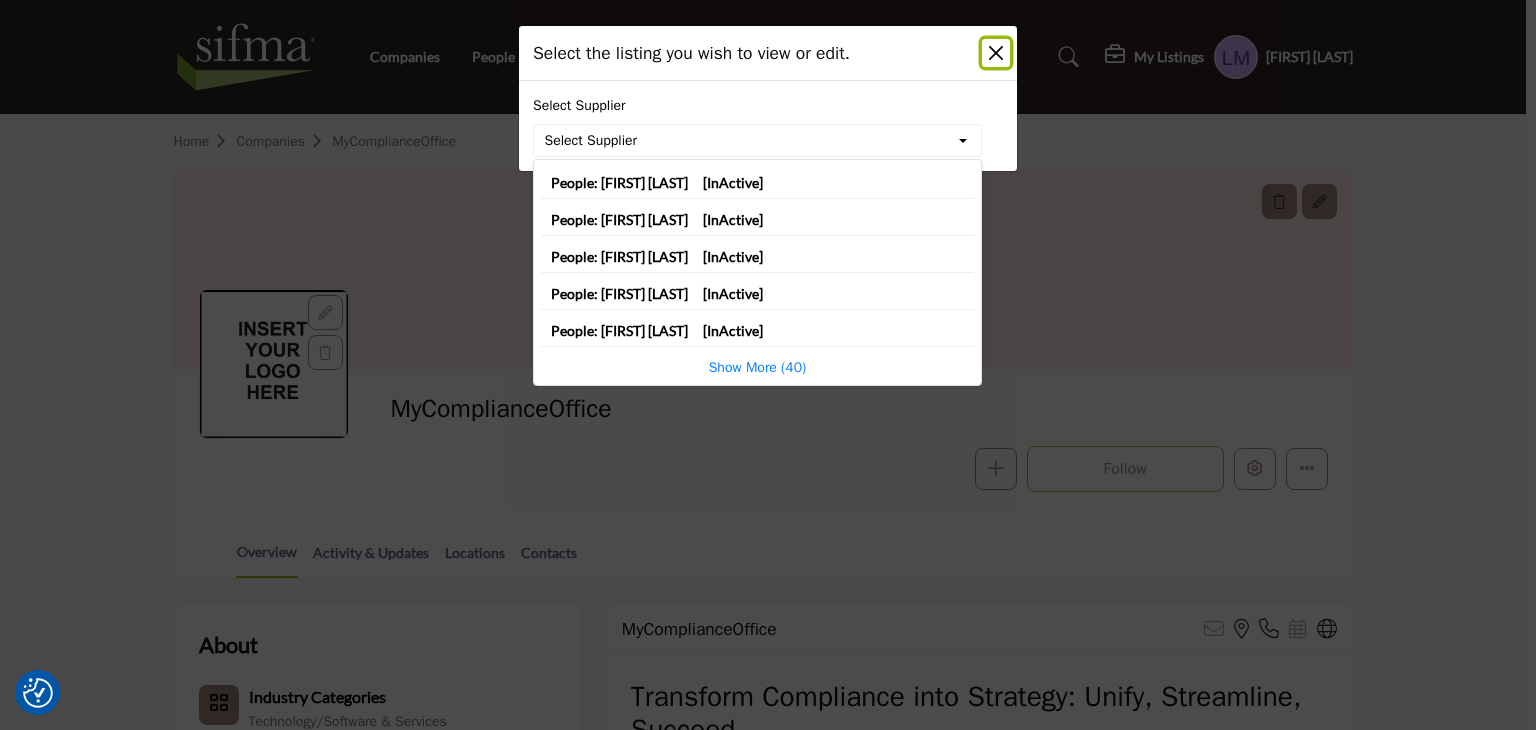 click at bounding box center (996, 53) 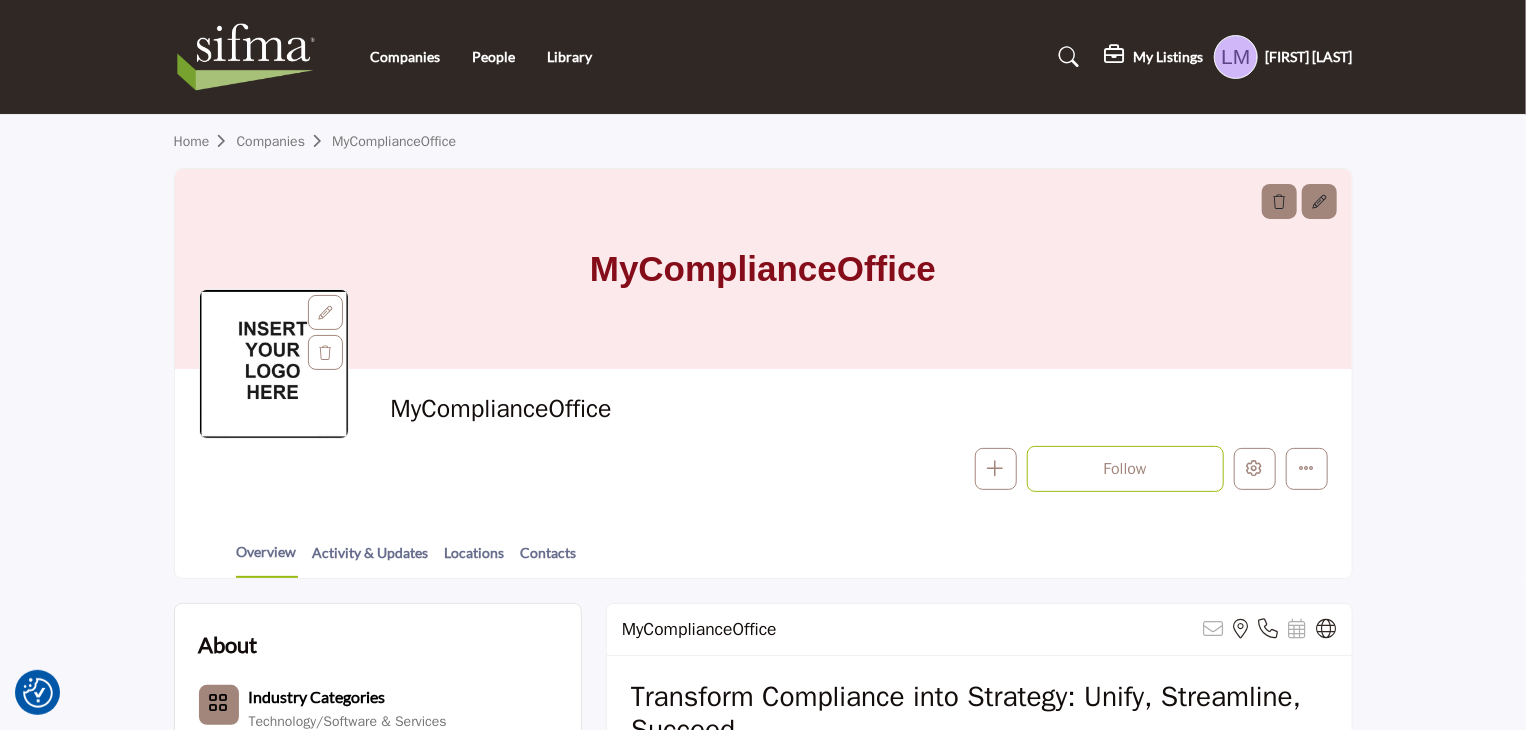 click at bounding box center (1236, 57) 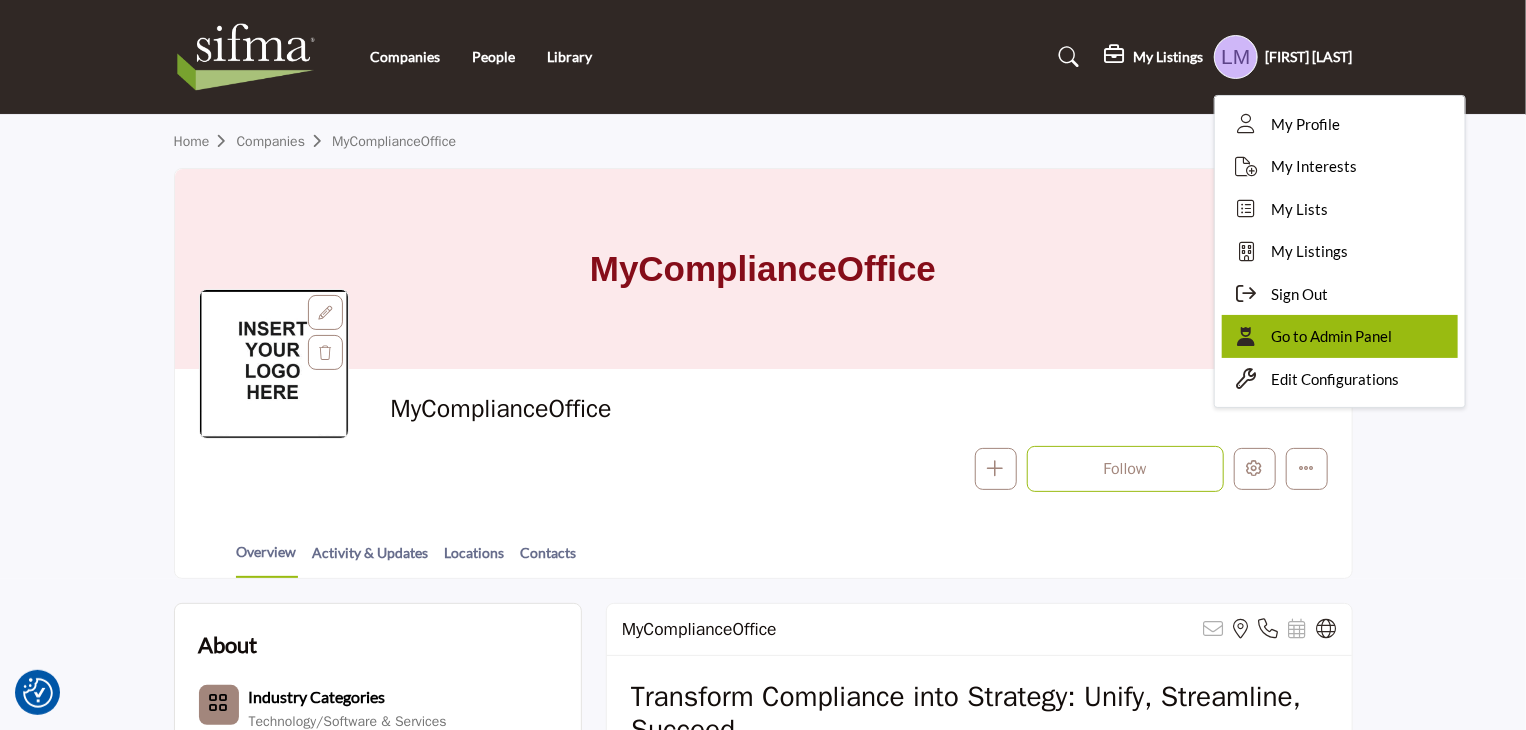 click on "Go to Admin Panel" at bounding box center [1332, 336] 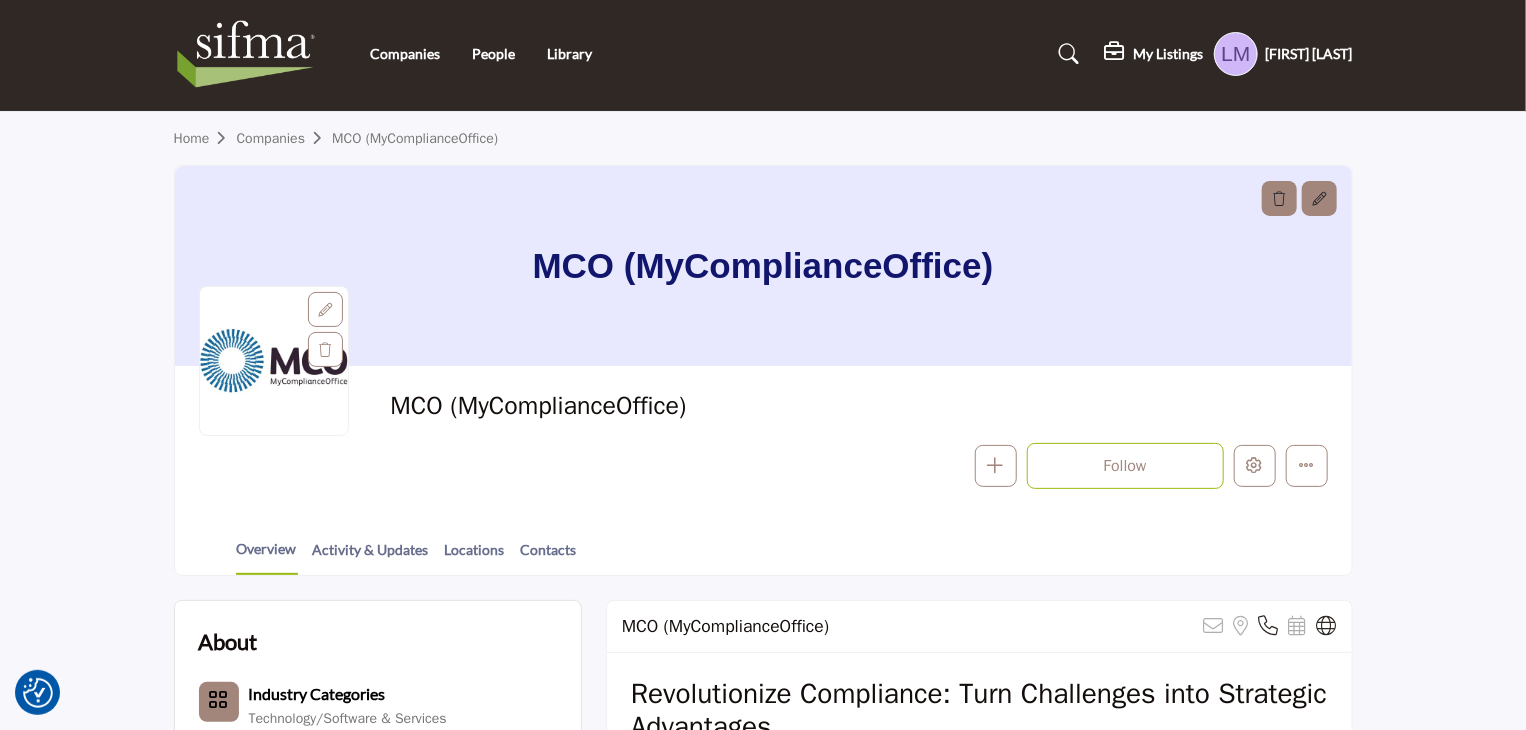 scroll, scrollTop: 0, scrollLeft: 0, axis: both 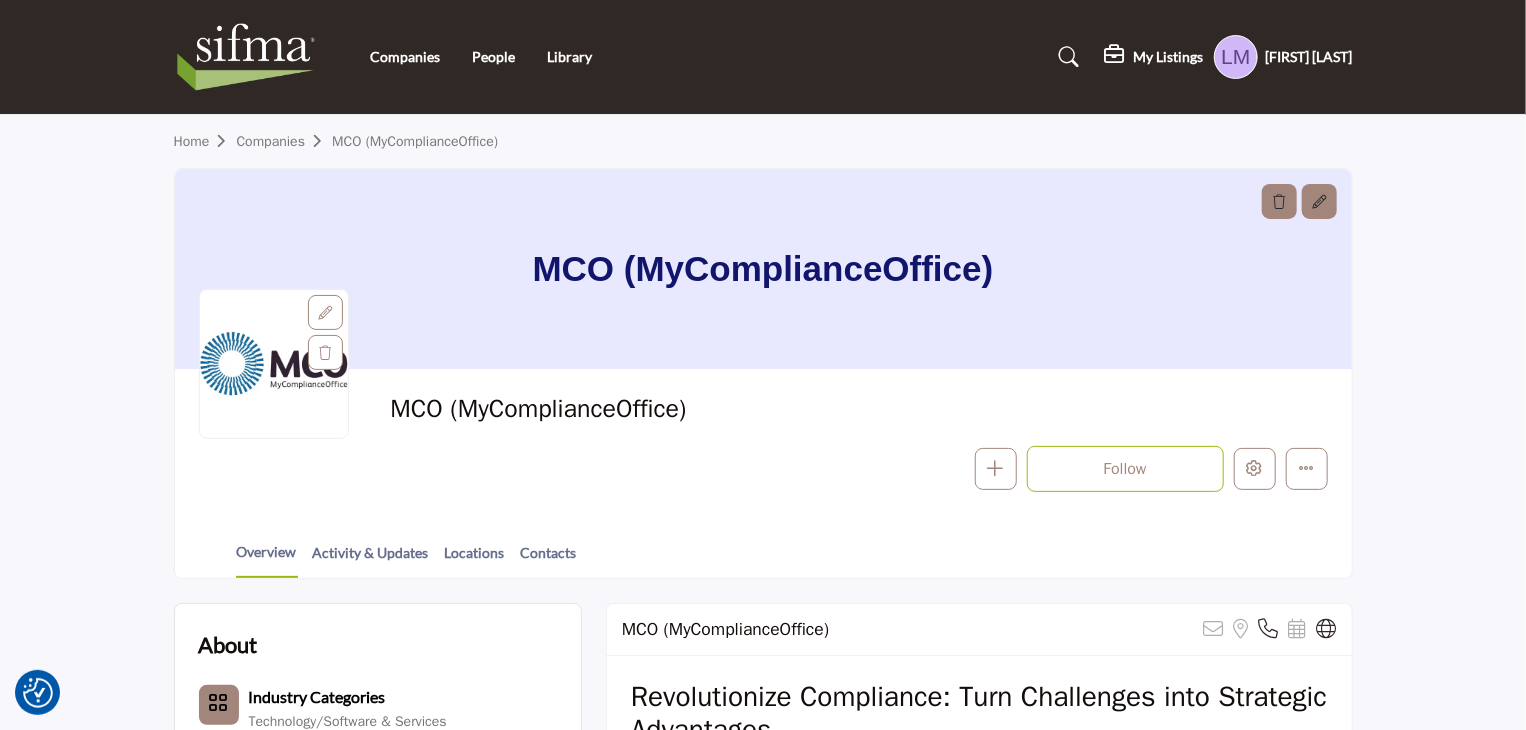 click on "Home
Companies
MCO (MyComplianceOffice)
MCO (MyComplianceOffice)
MCO (MyComplianceOffice)
Follow
Following
Message" at bounding box center [763, 347] 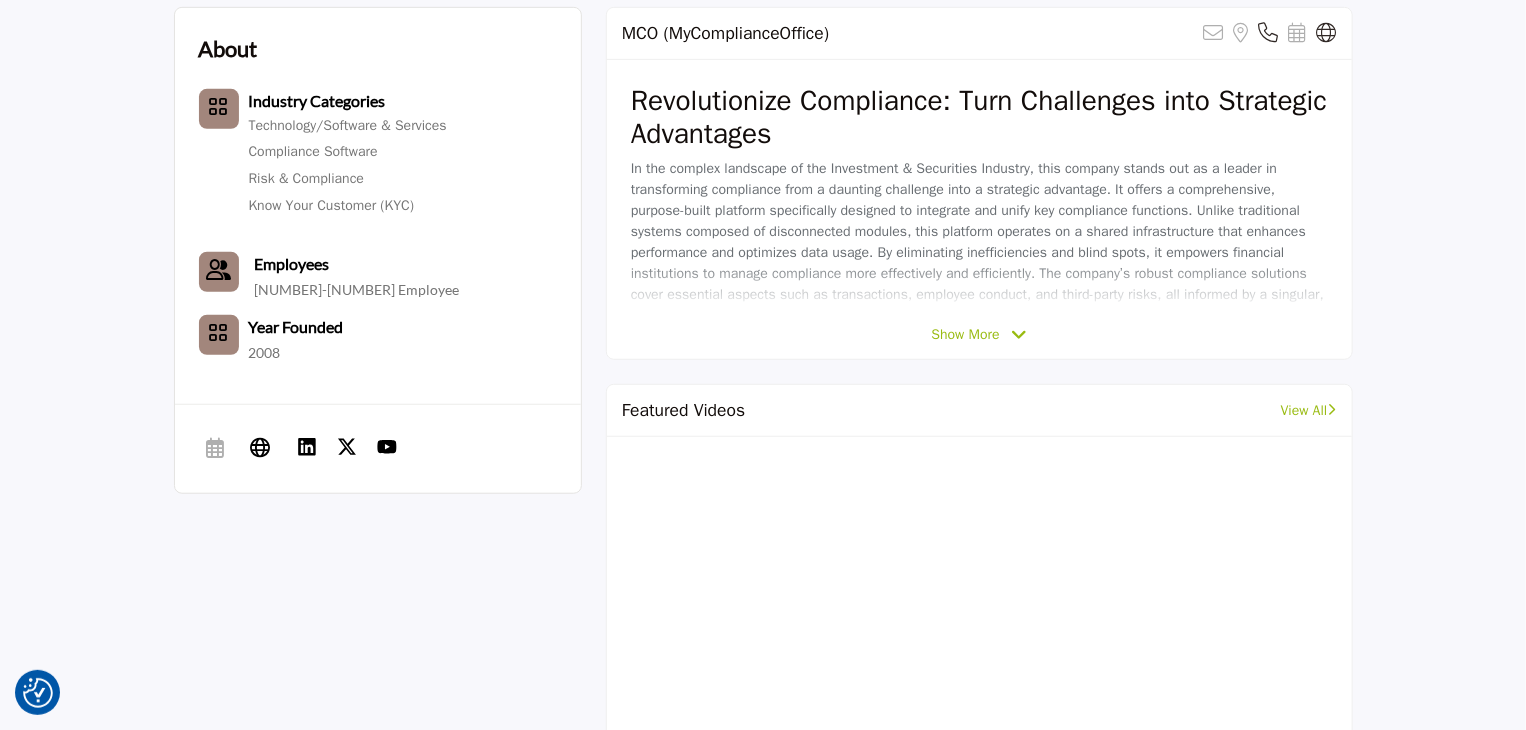 scroll, scrollTop: 308, scrollLeft: 0, axis: vertical 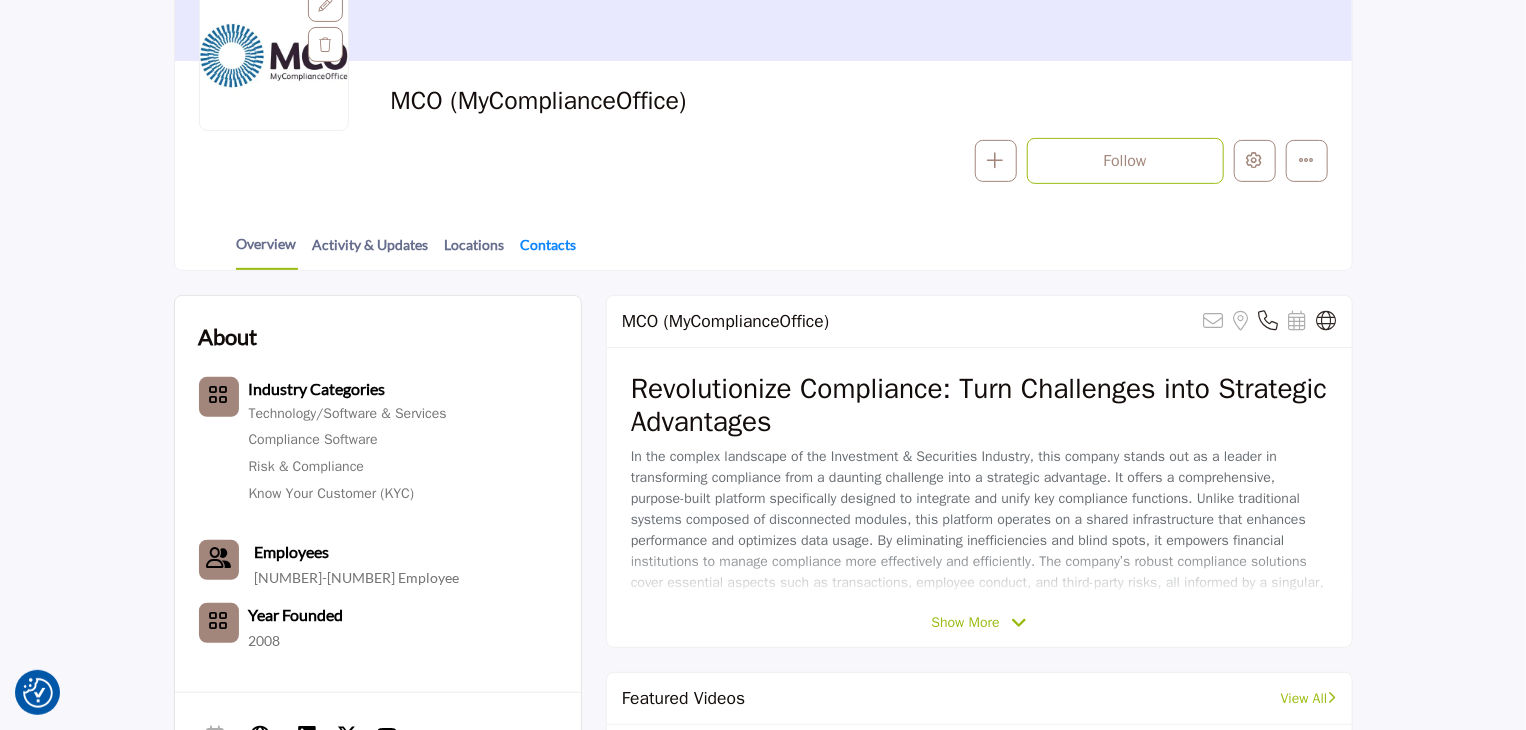 click on "Contacts" at bounding box center (549, 251) 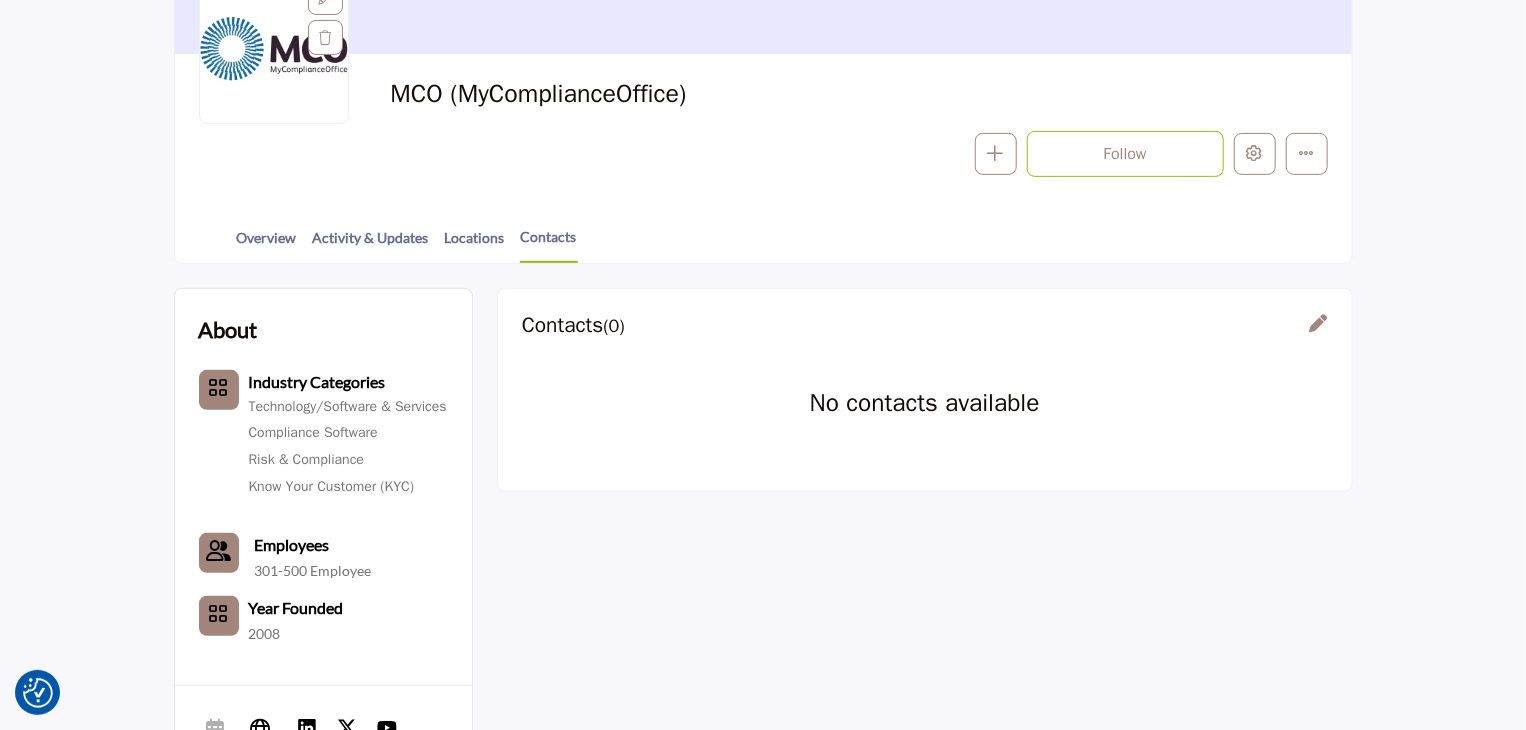 scroll, scrollTop: 0, scrollLeft: 0, axis: both 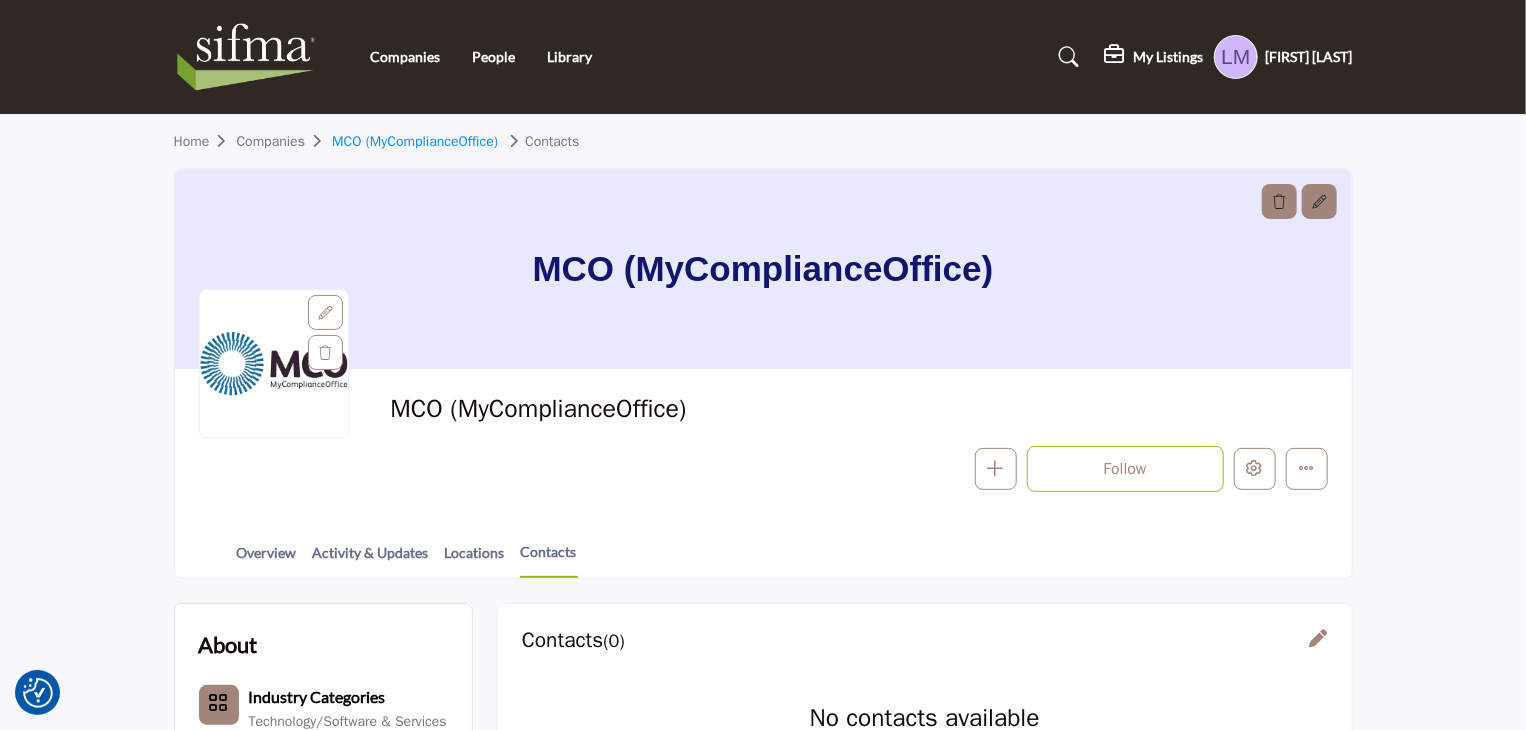 click on "MCO (MyComplianceOffice)" at bounding box center [415, 141] 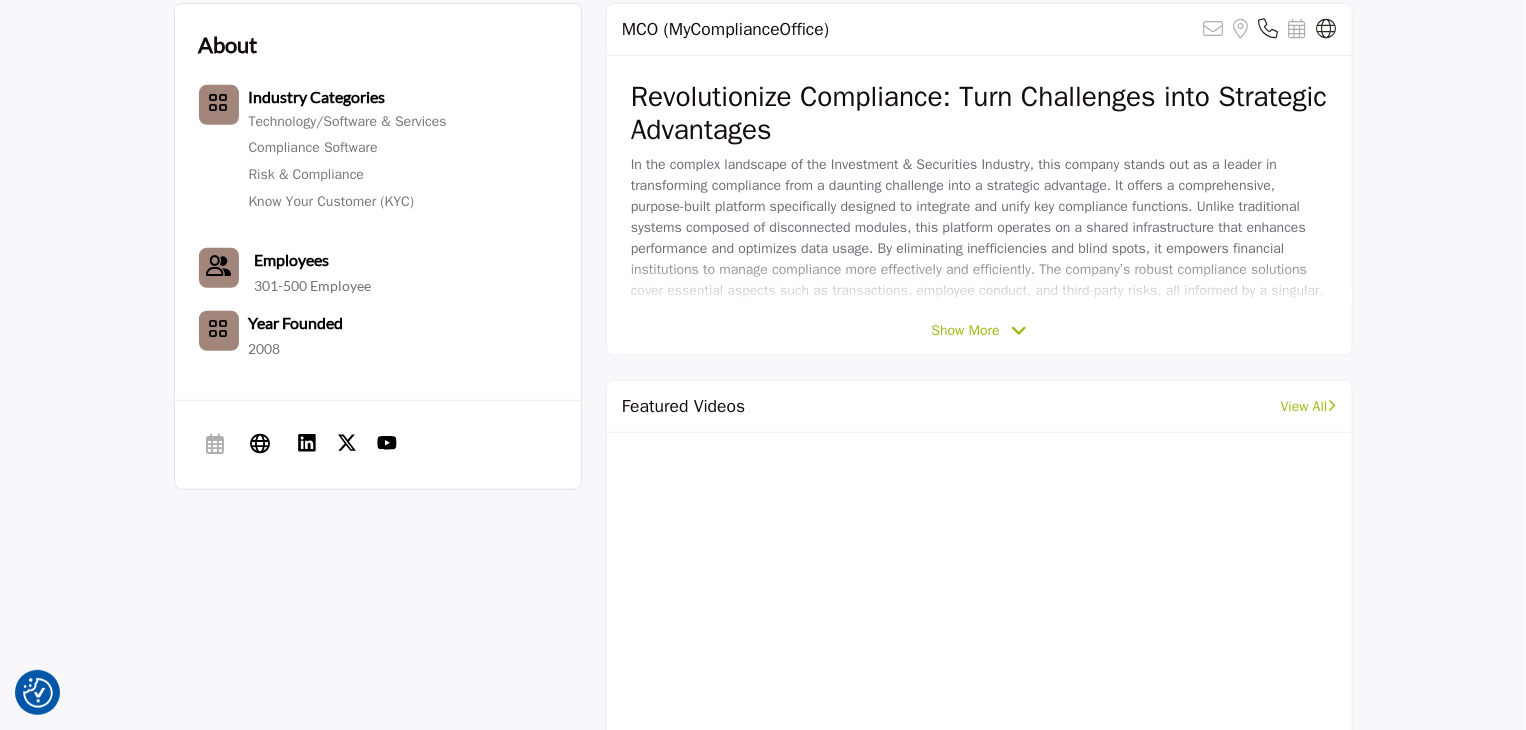 scroll, scrollTop: 800, scrollLeft: 0, axis: vertical 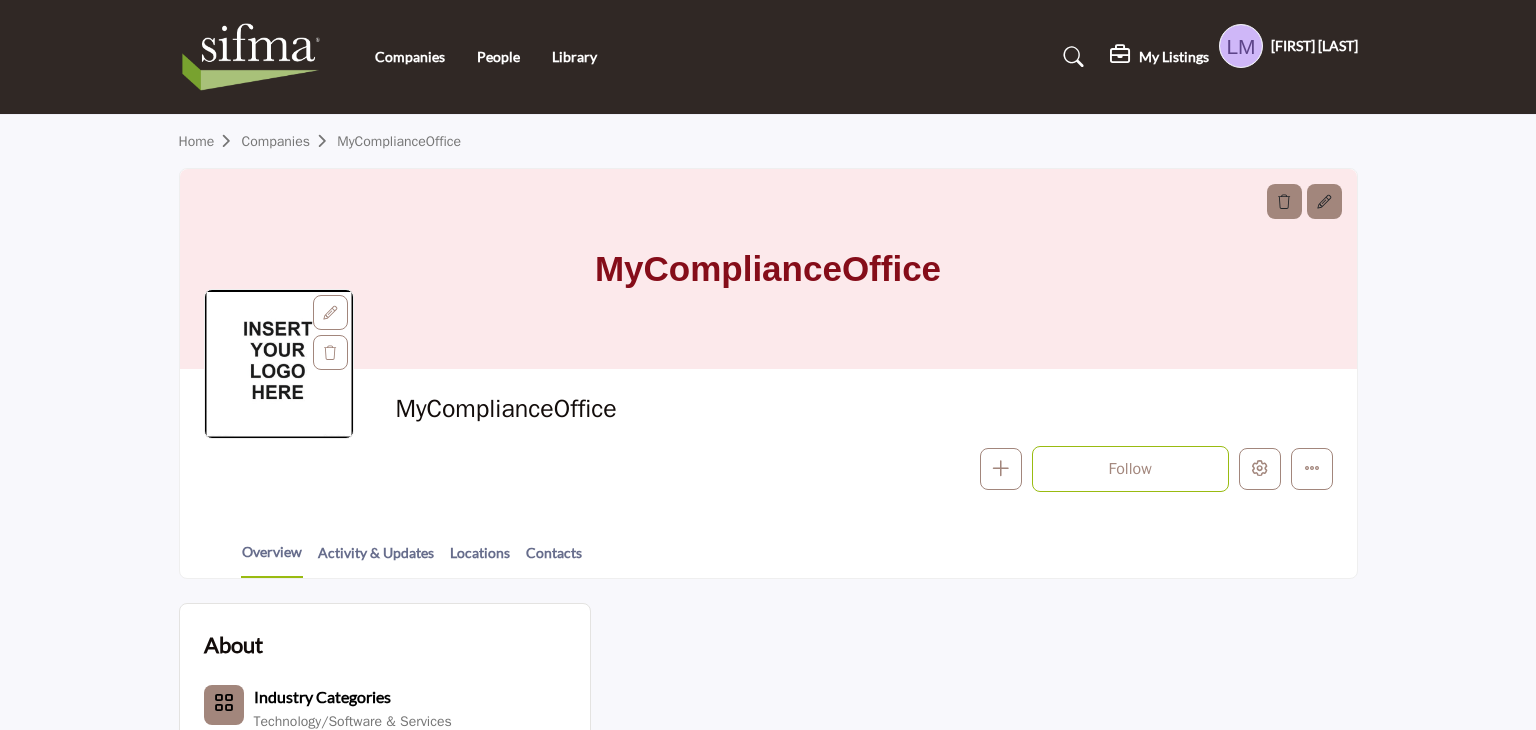 click at bounding box center [1241, 46] 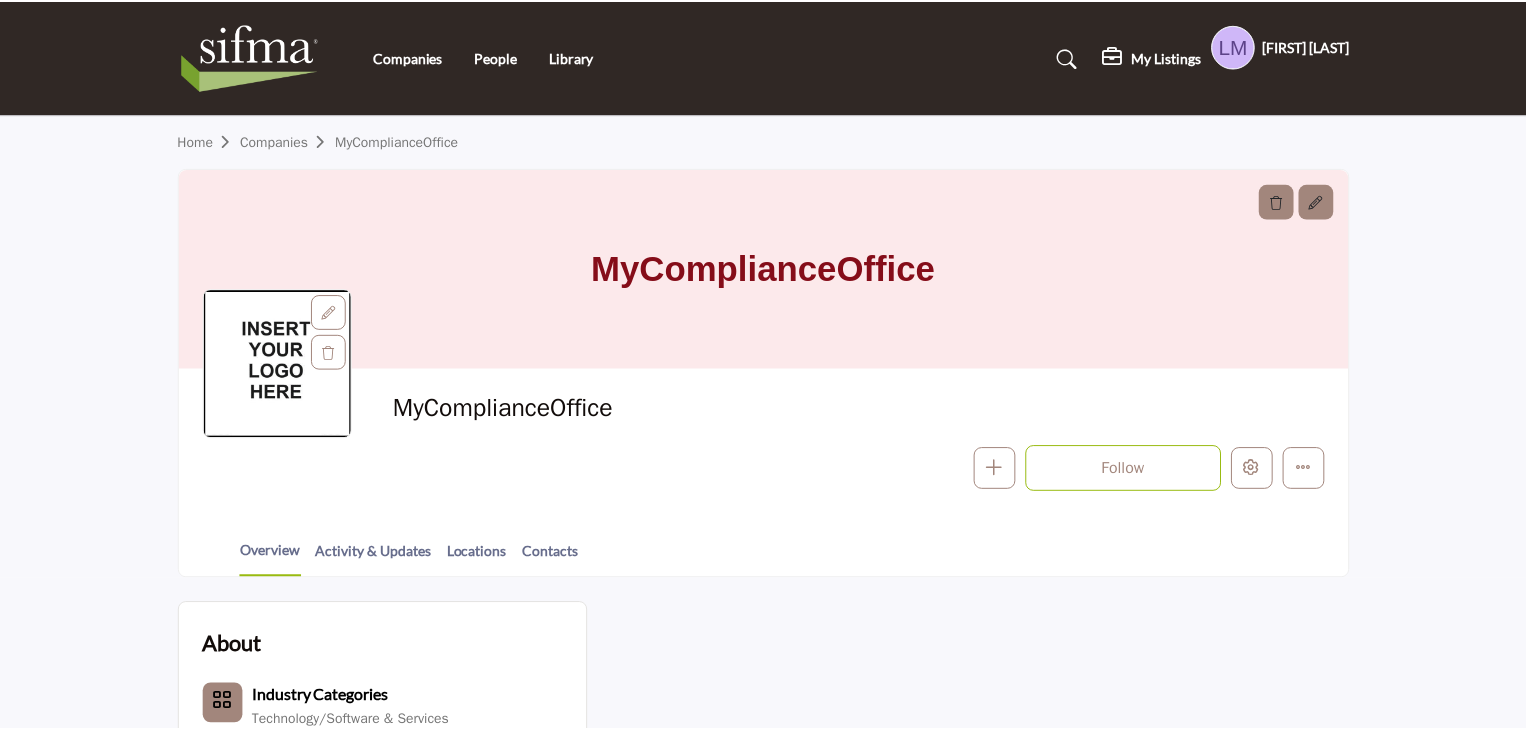 scroll, scrollTop: 0, scrollLeft: 0, axis: both 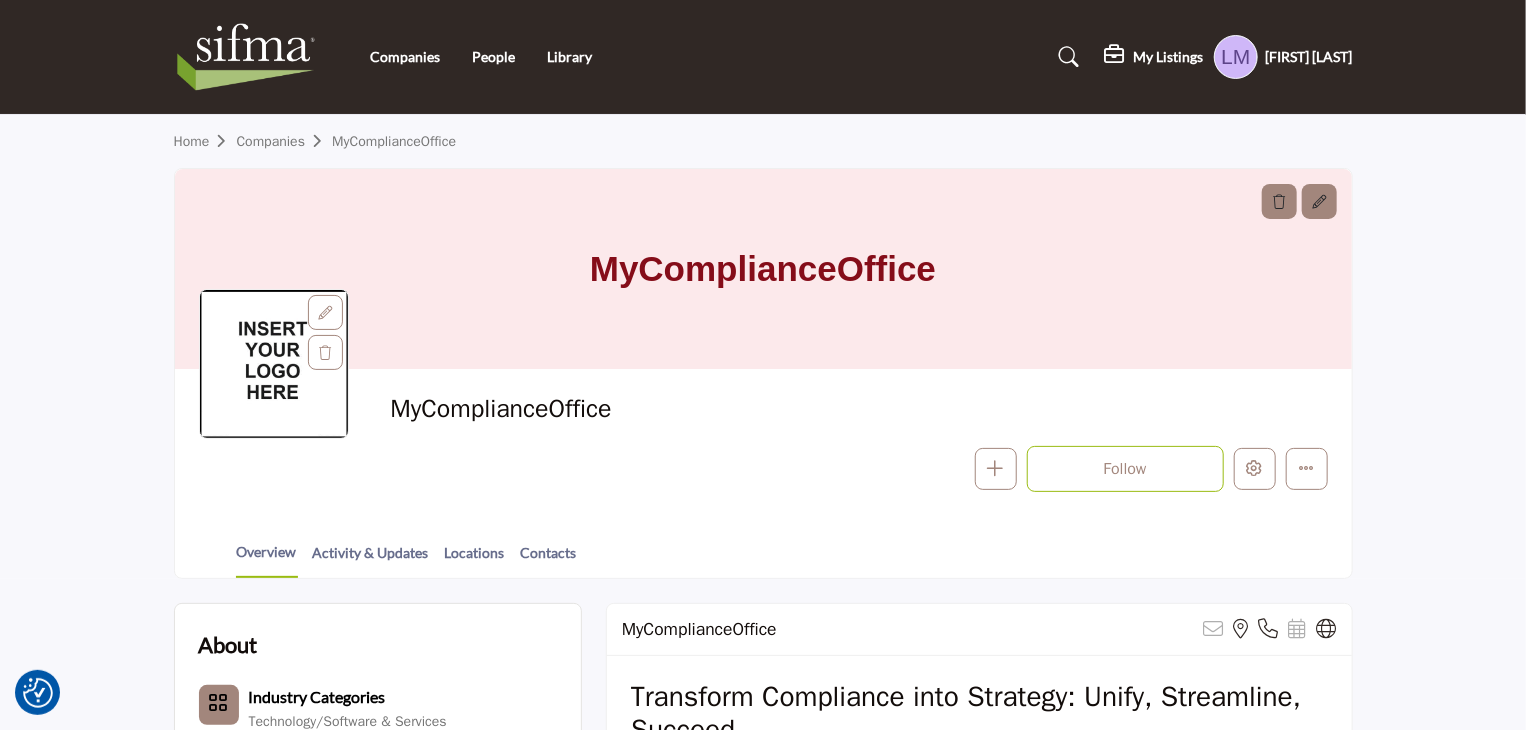 click at bounding box center (1236, 57) 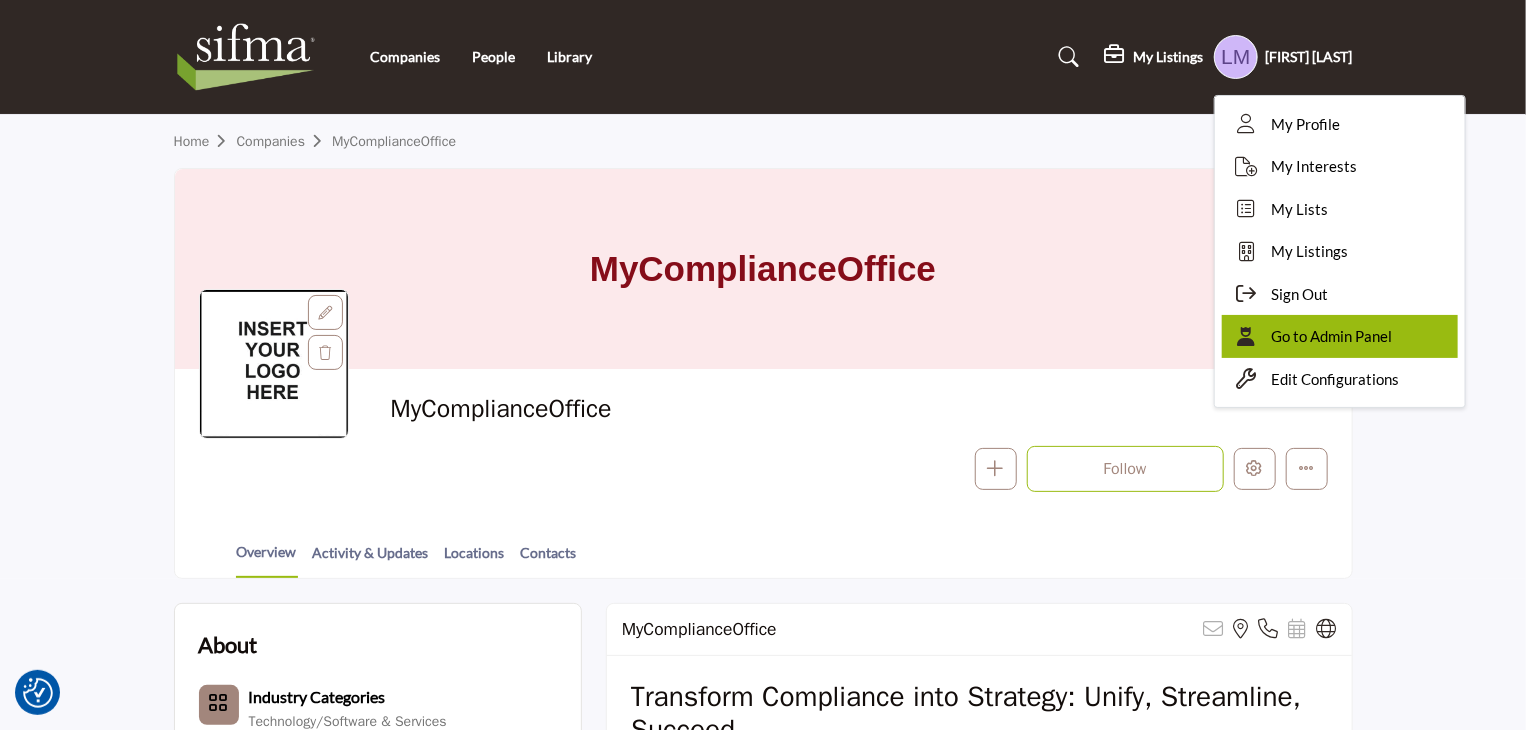 click on "Go to Admin Panel" at bounding box center (1332, 336) 